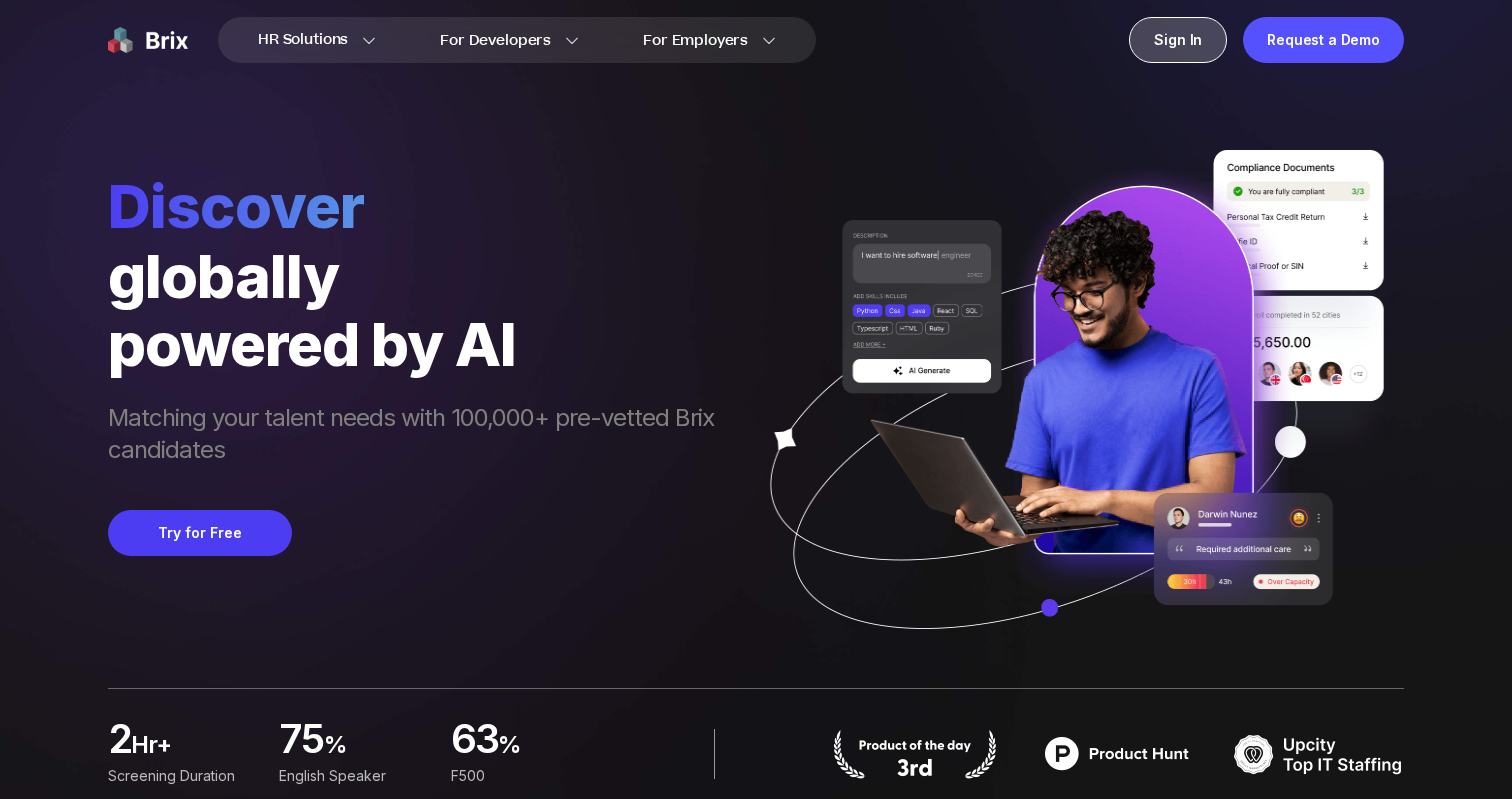 scroll, scrollTop: 0, scrollLeft: 0, axis: both 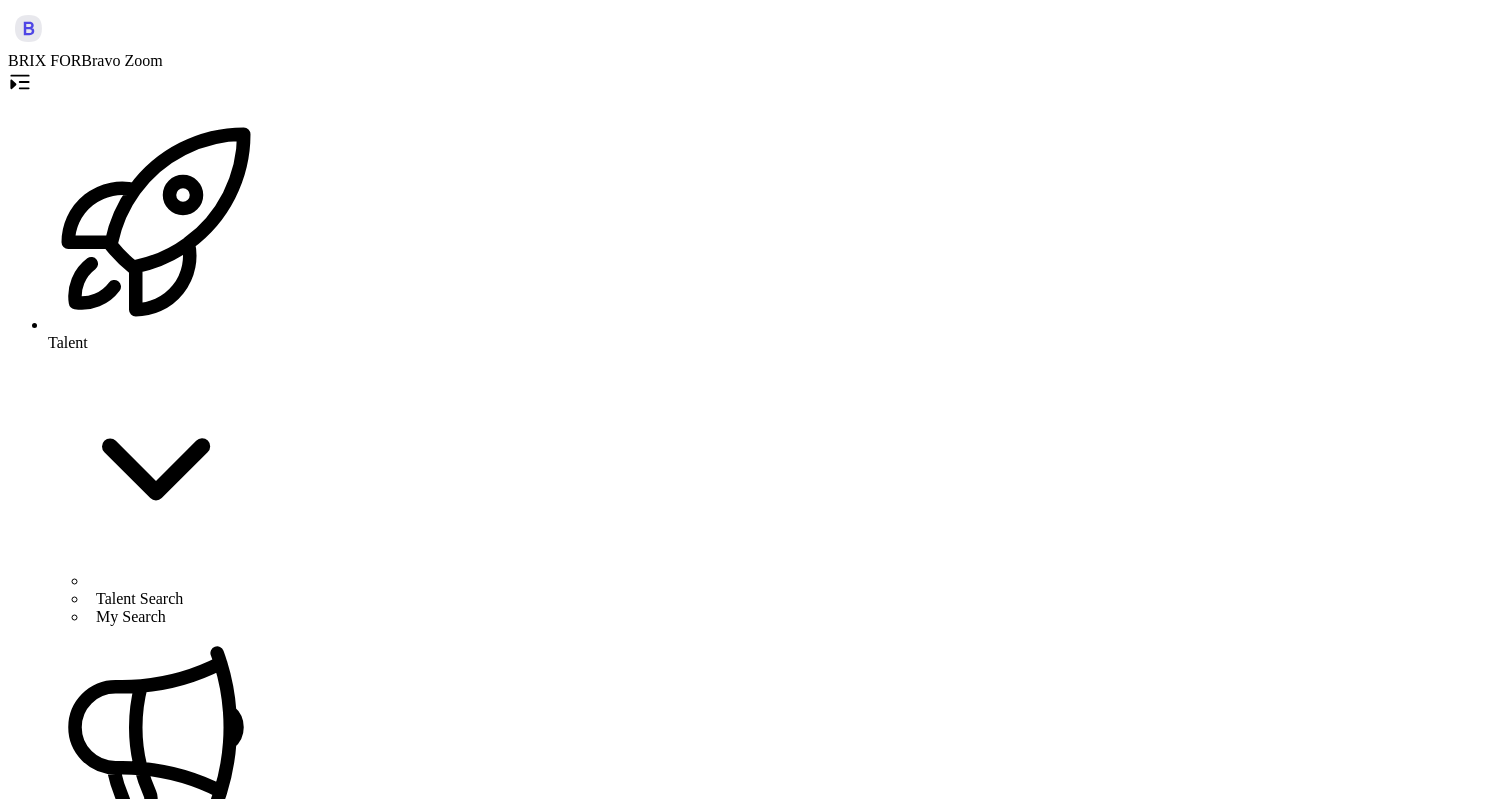 click at bounding box center [756, 4895] 